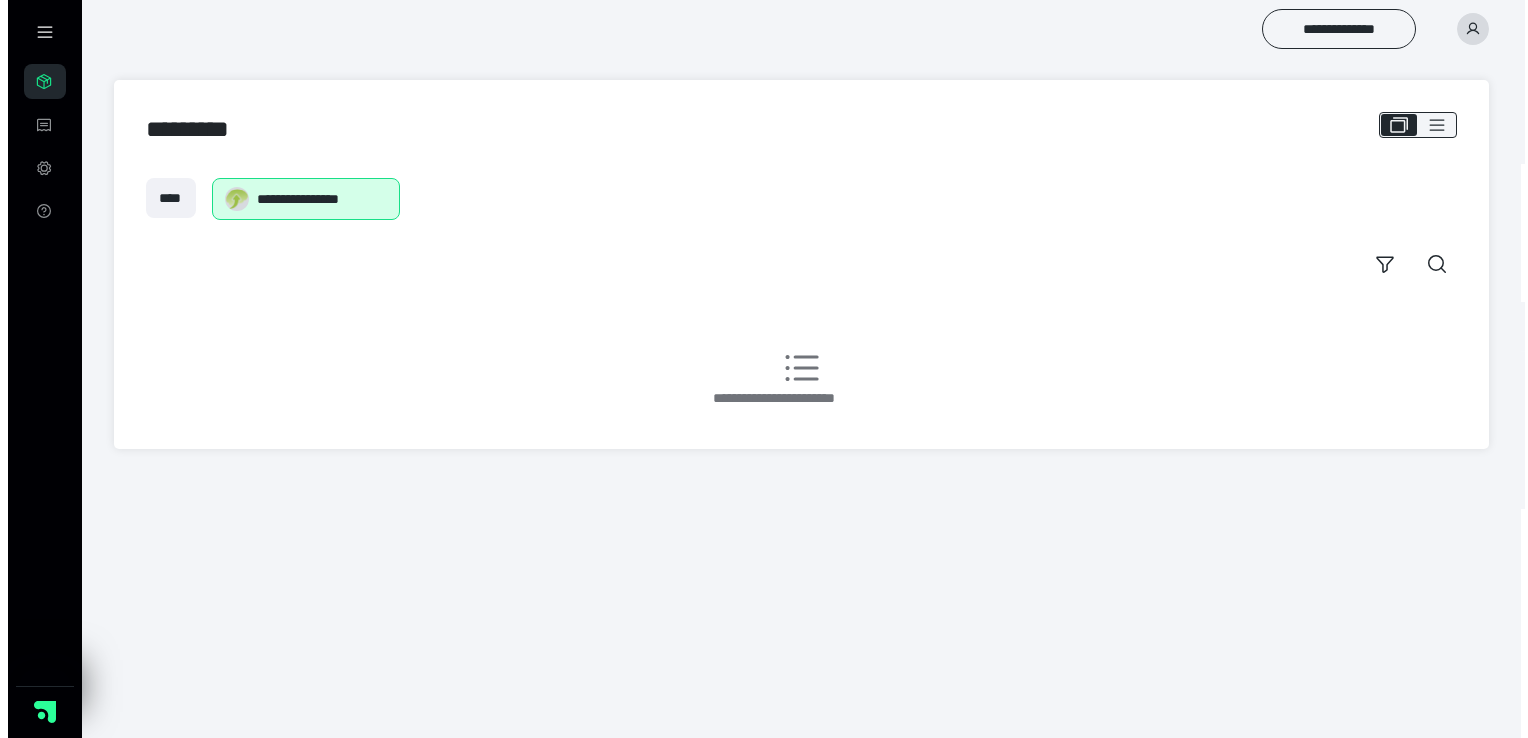 scroll, scrollTop: 0, scrollLeft: 0, axis: both 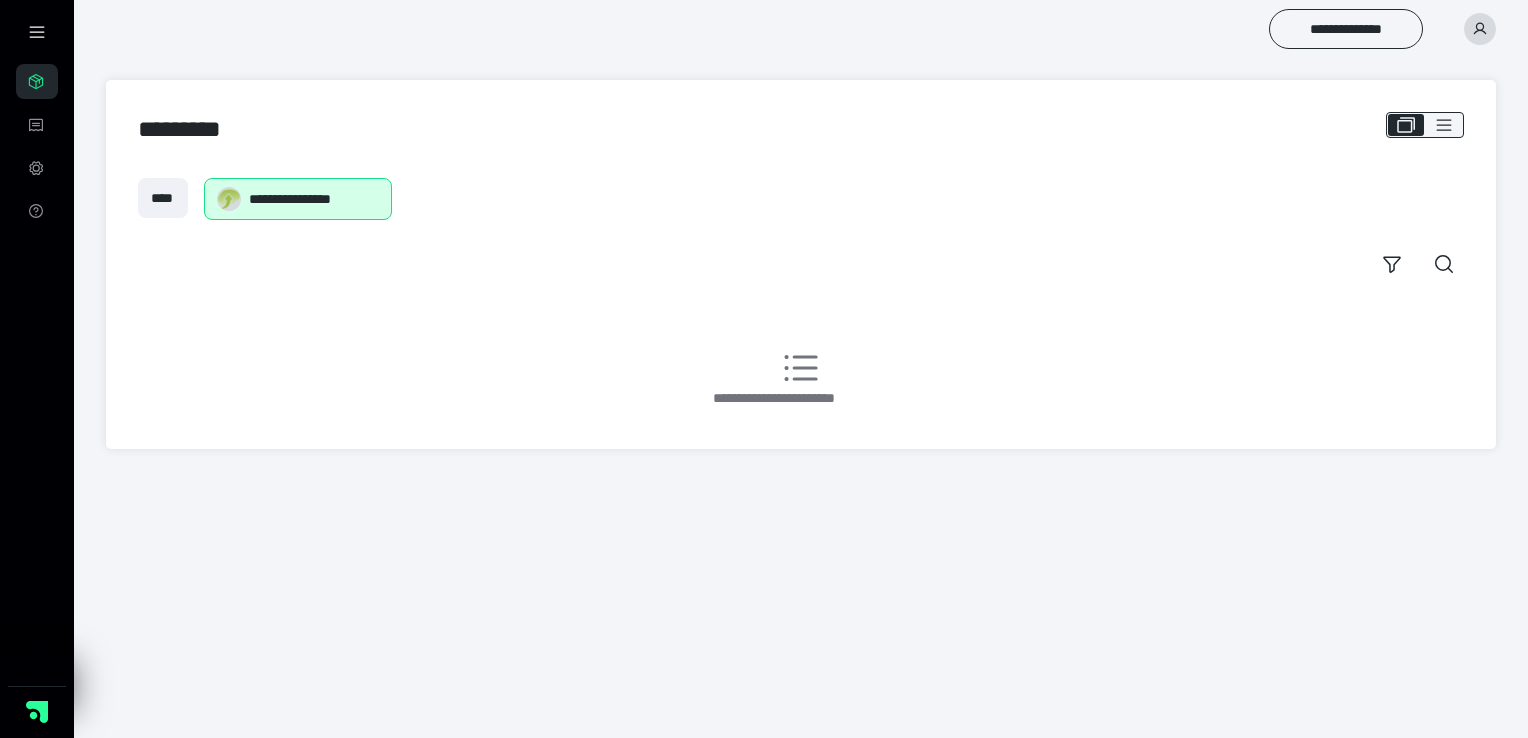 click 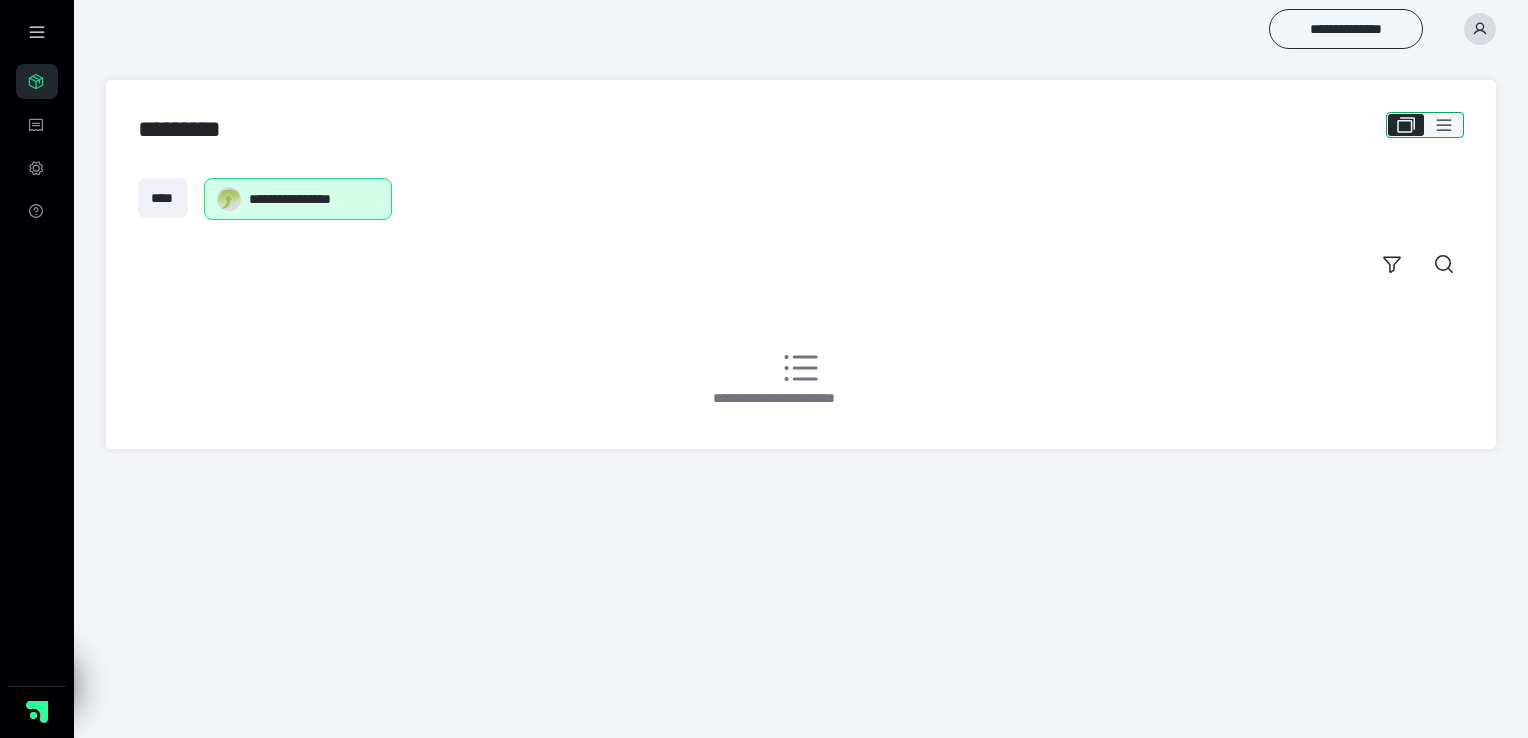 click 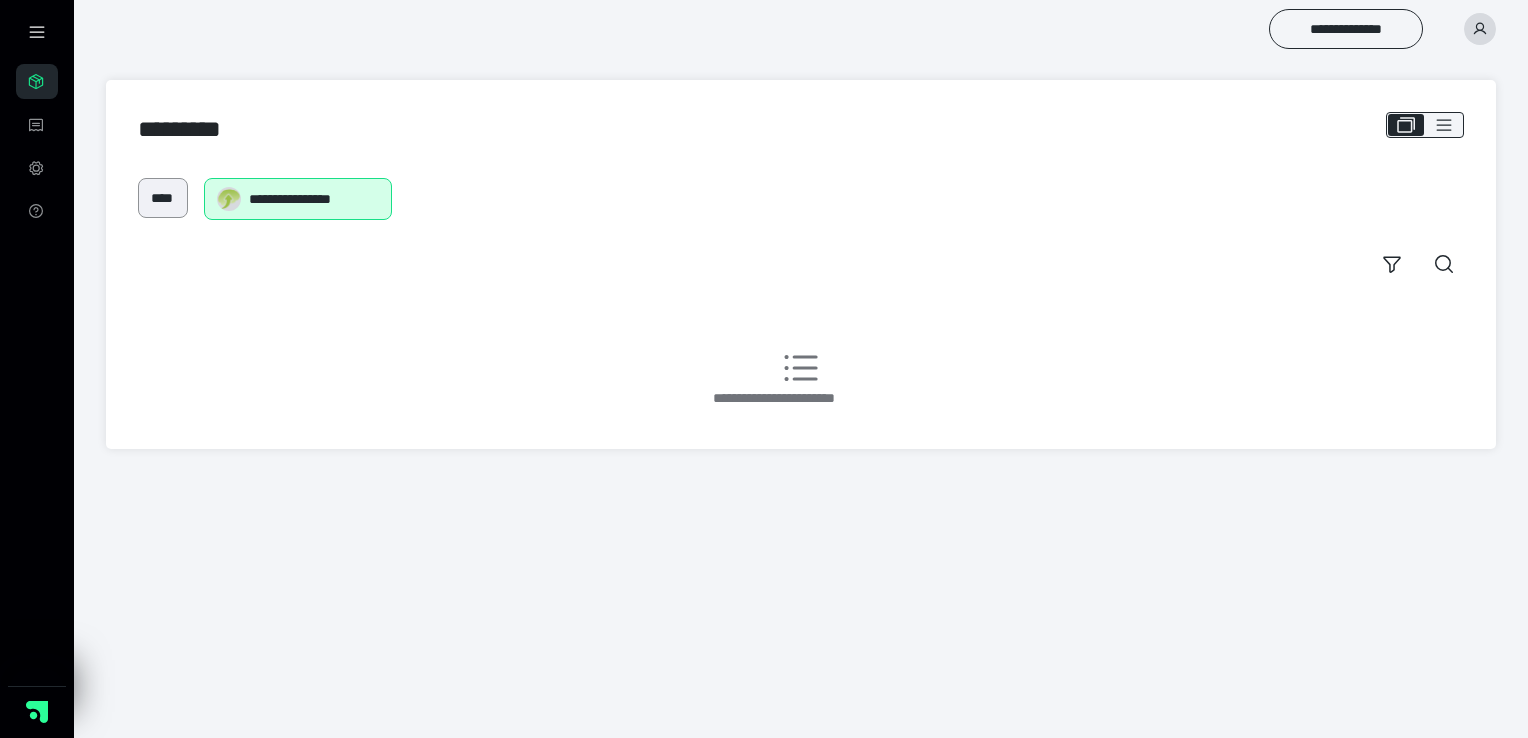 click on "****" at bounding box center [163, 198] 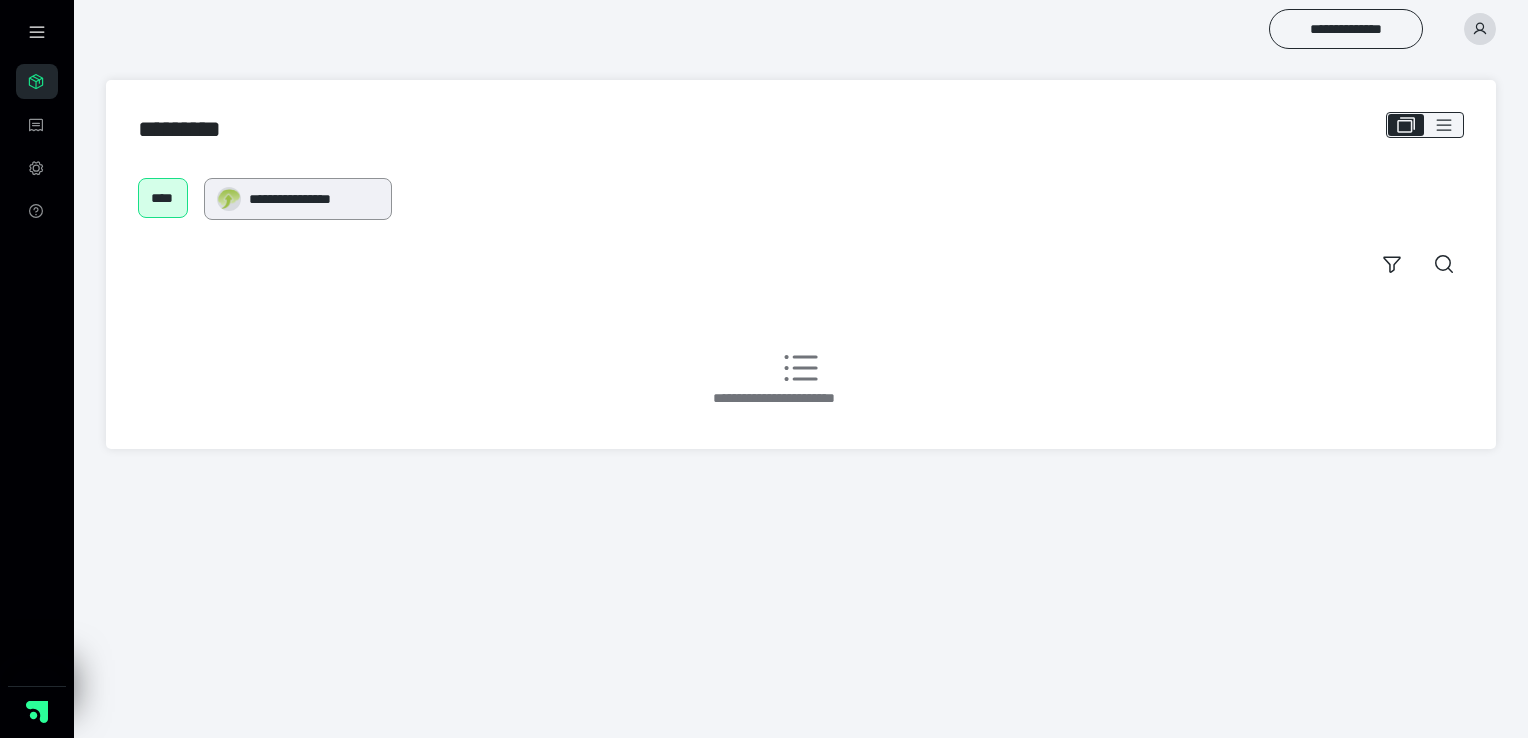 scroll, scrollTop: 0, scrollLeft: 0, axis: both 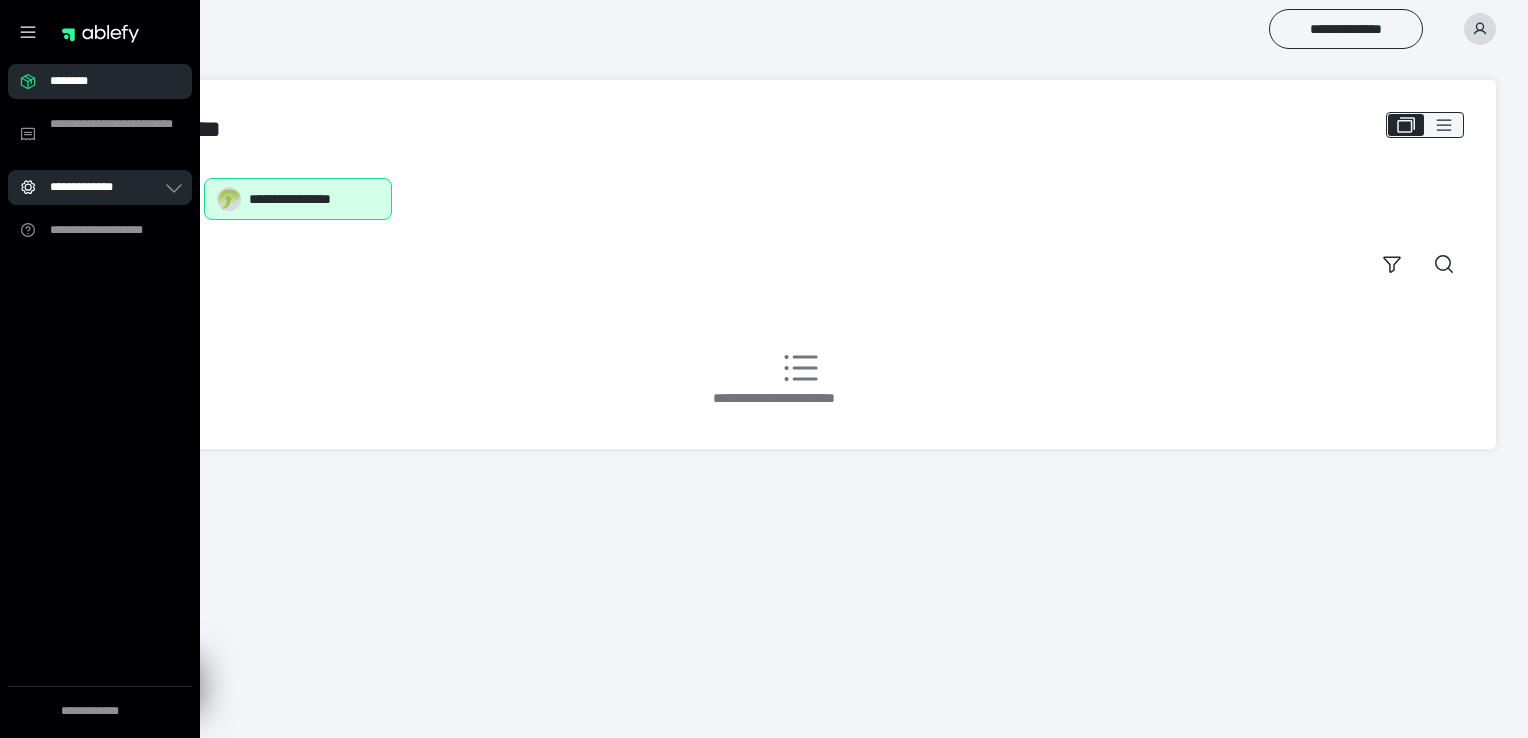 click 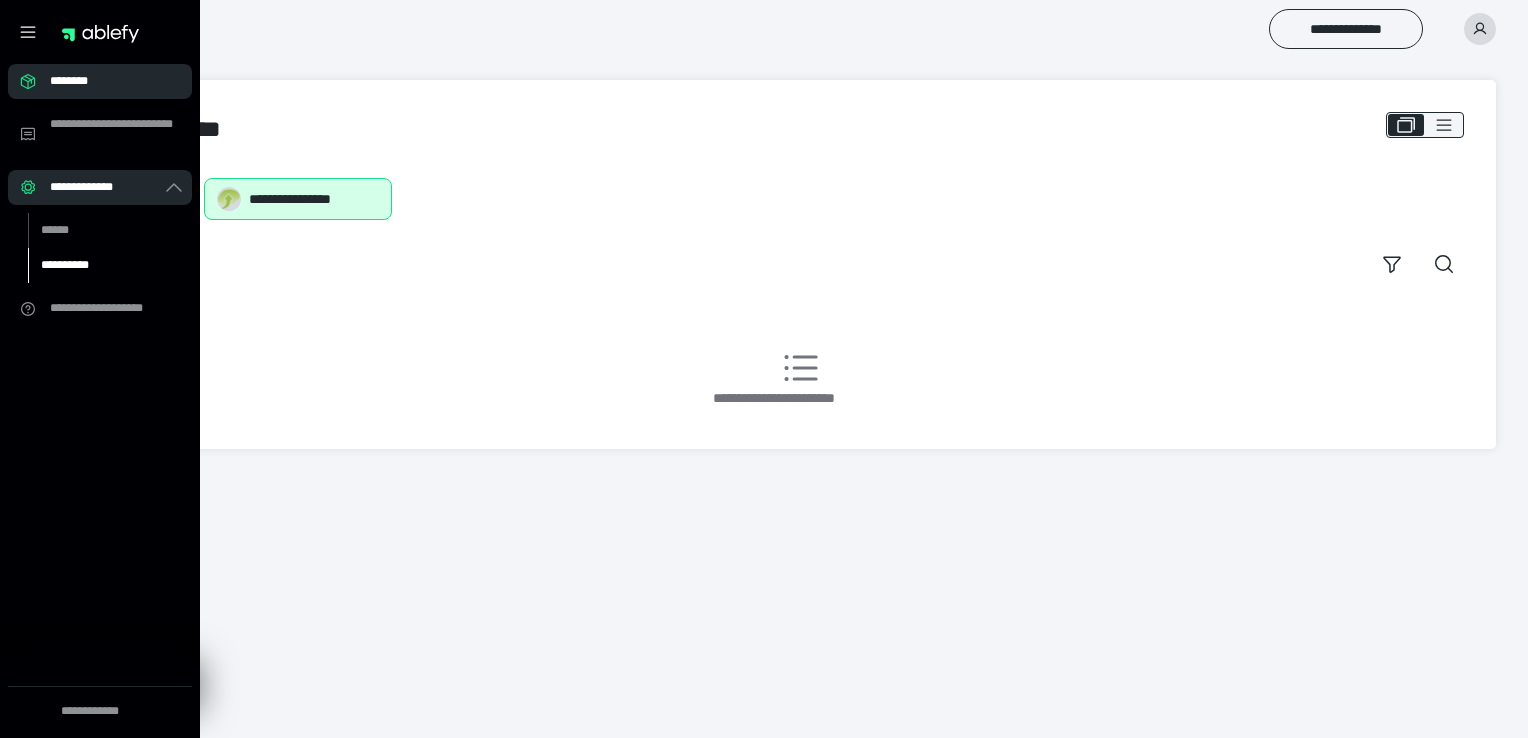 click on "**********" at bounding box center [97, 265] 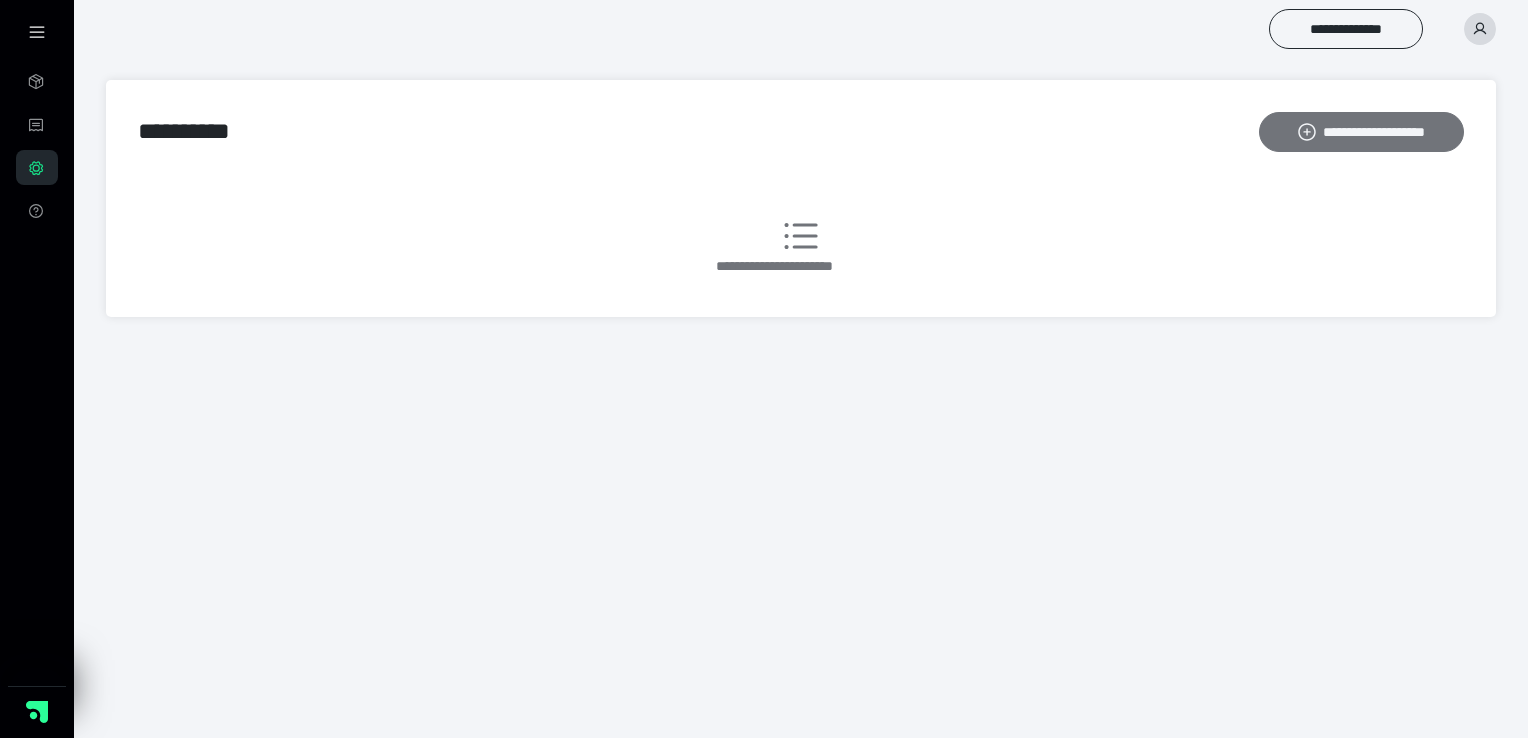 click on "**********" at bounding box center [1361, 132] 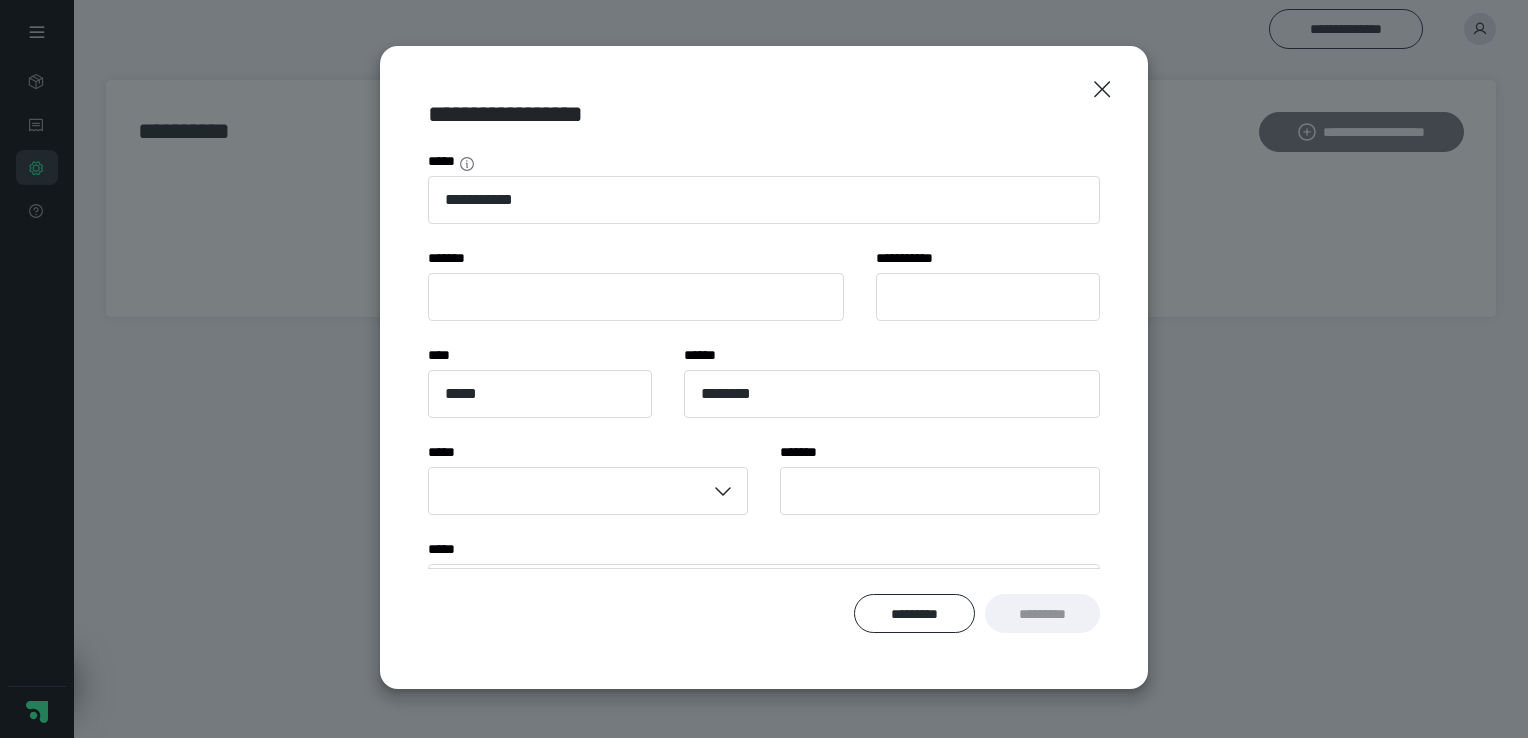 type 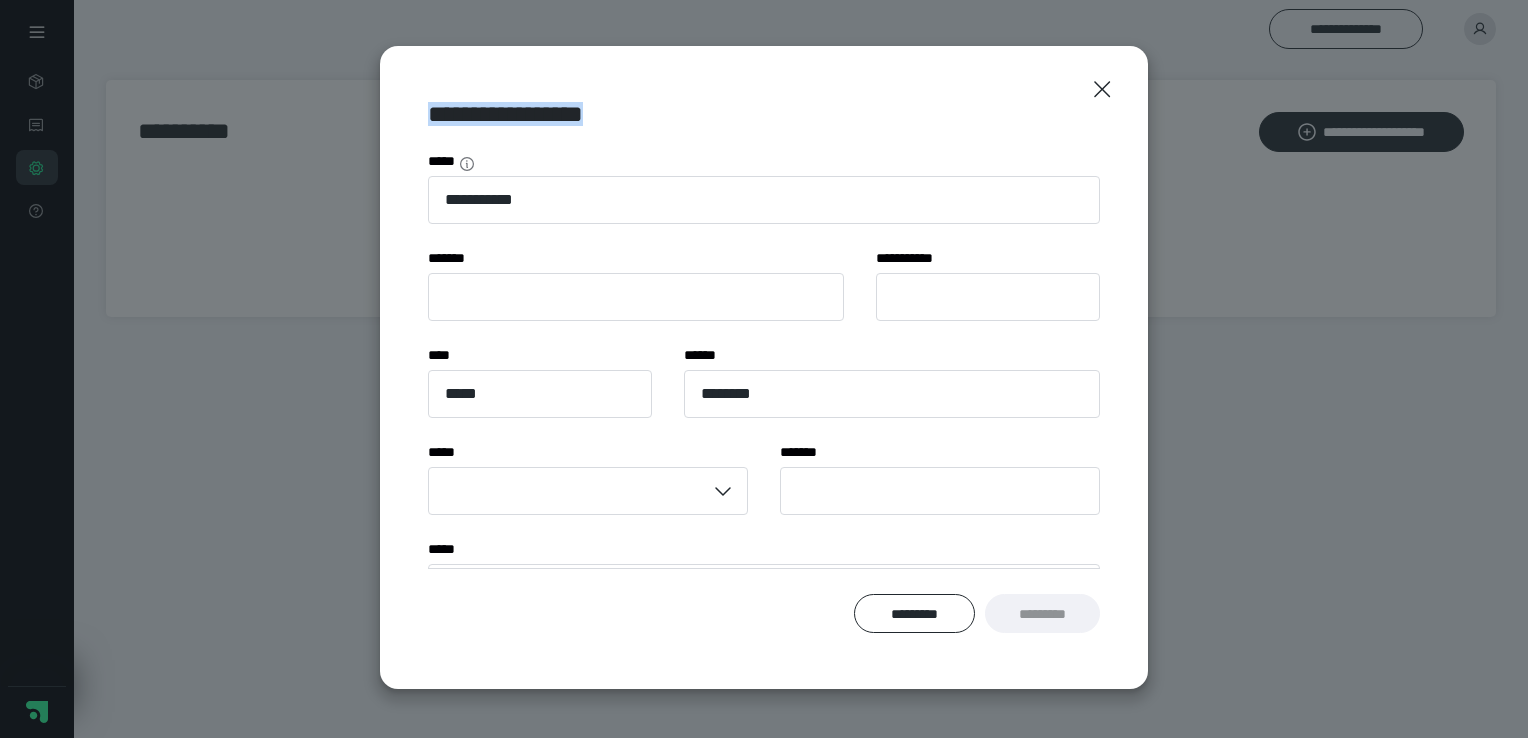 drag, startPoint x: 1320, startPoint y: 137, endPoint x: 1336, endPoint y: 753, distance: 616.20776 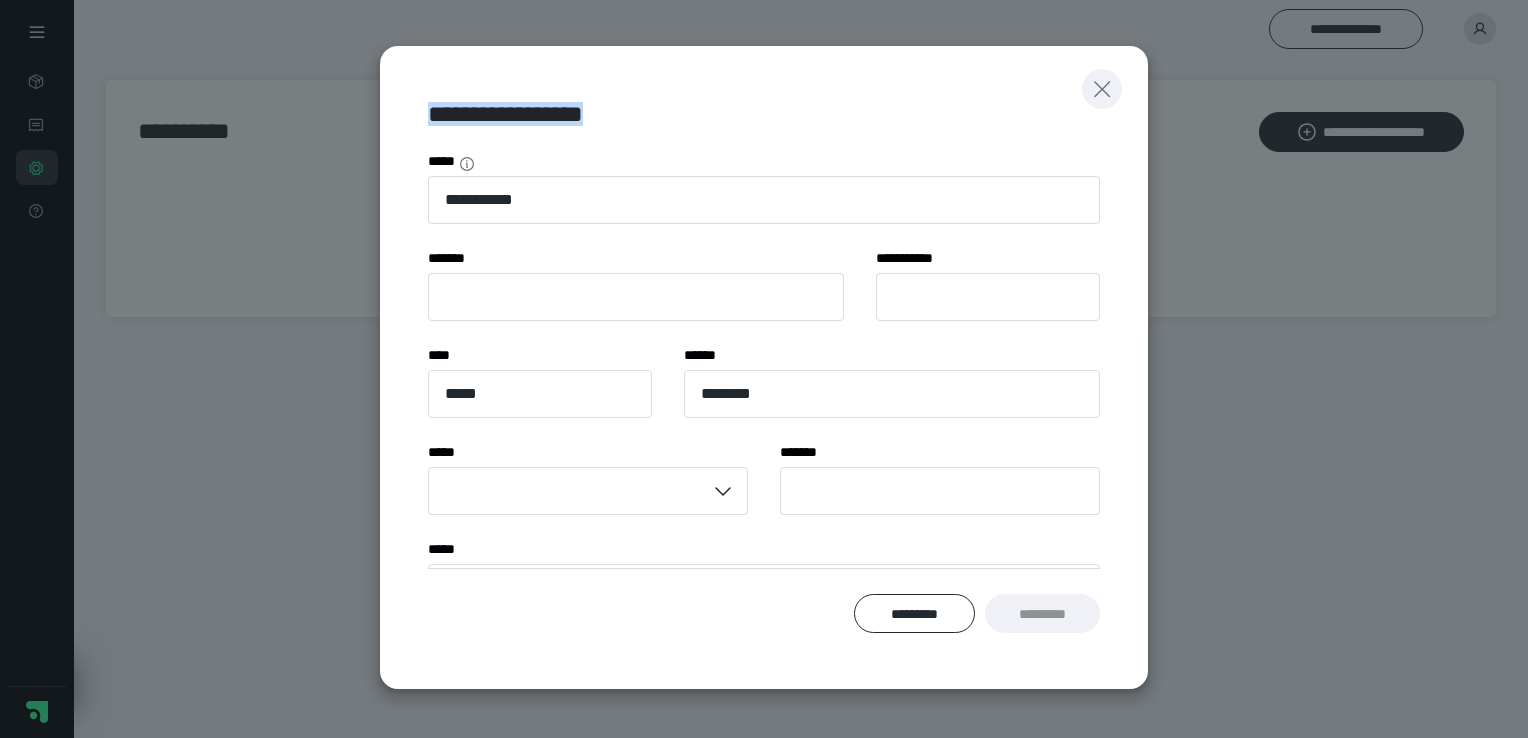 click 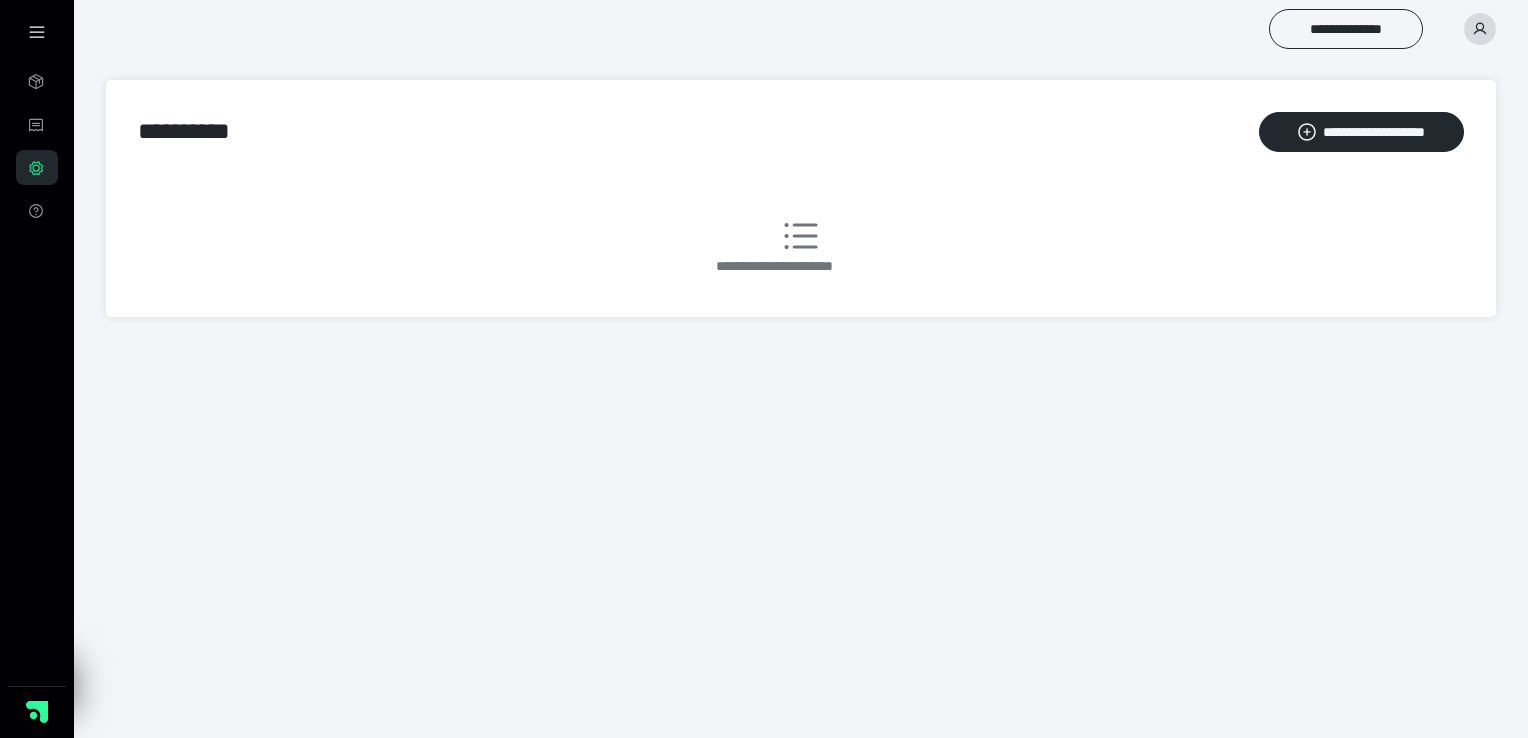 click at bounding box center [1480, 29] 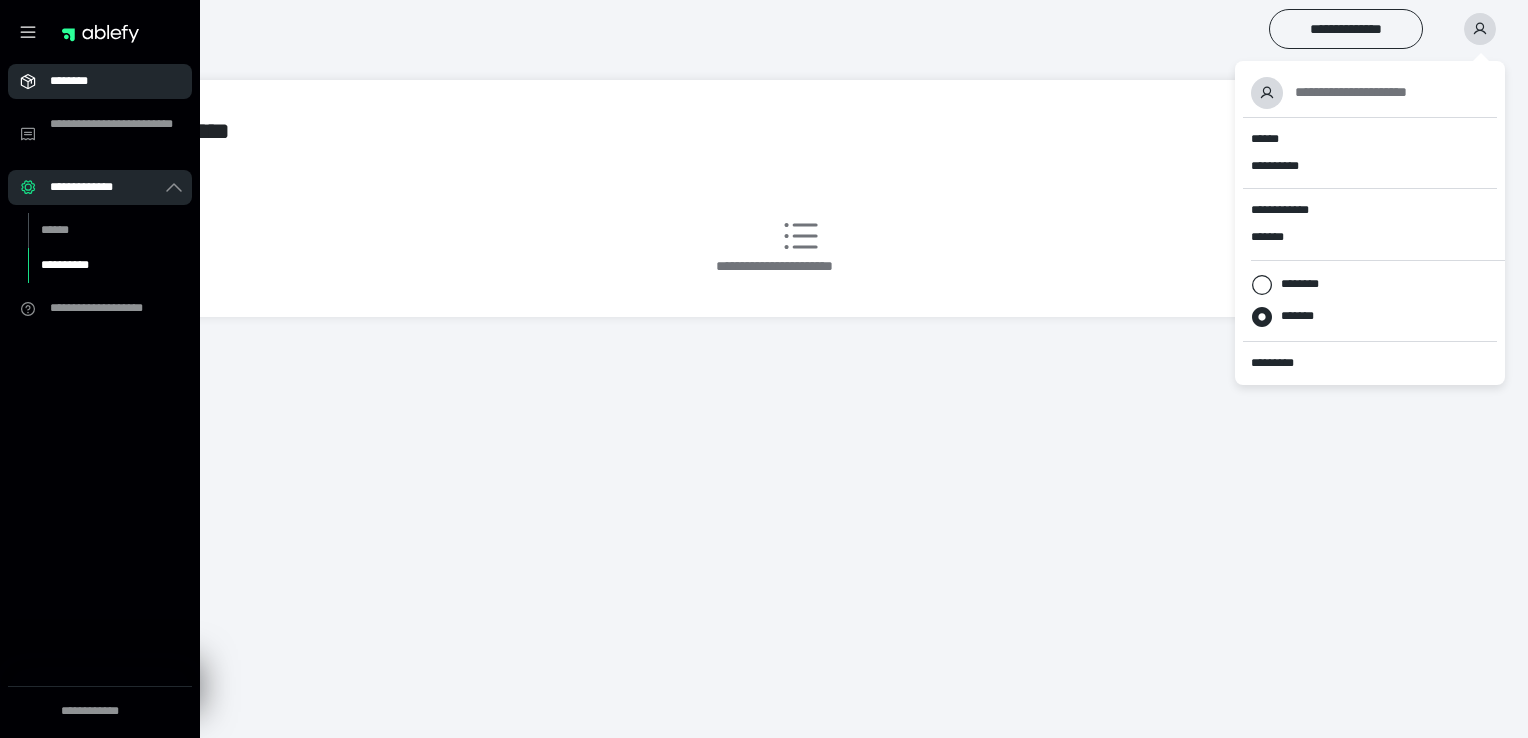 click on "********" at bounding box center (100, 81) 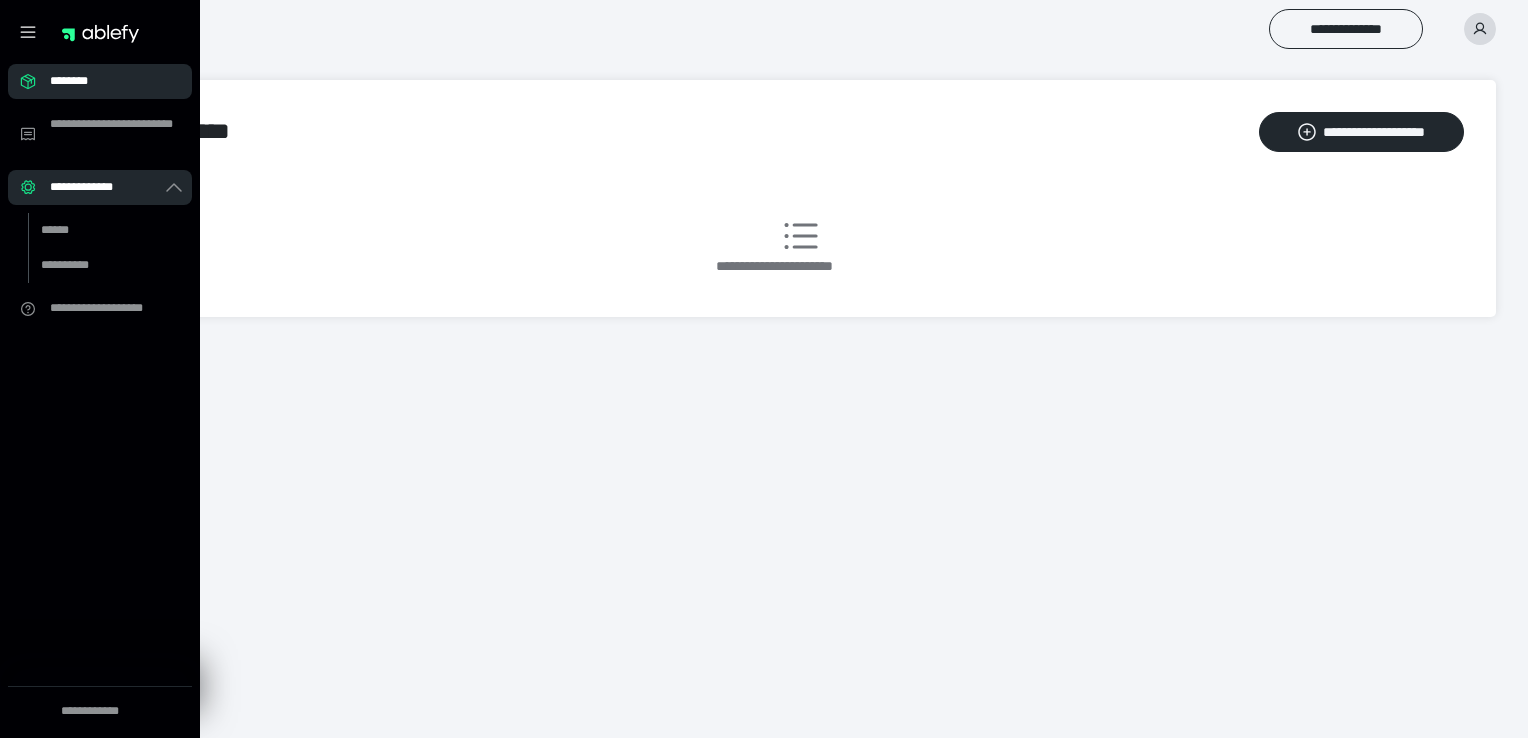 click on "********" at bounding box center [100, 81] 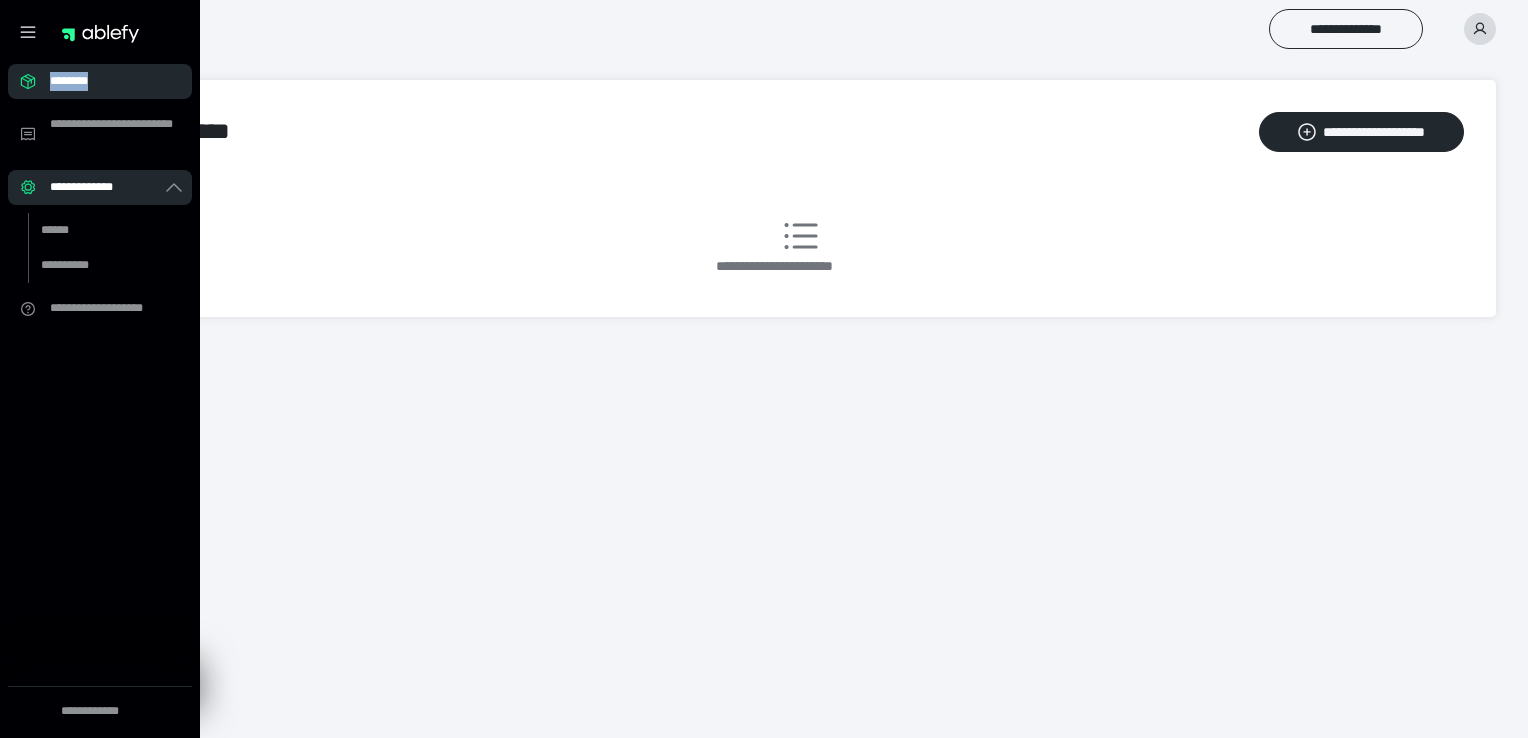click on "********" at bounding box center [100, 81] 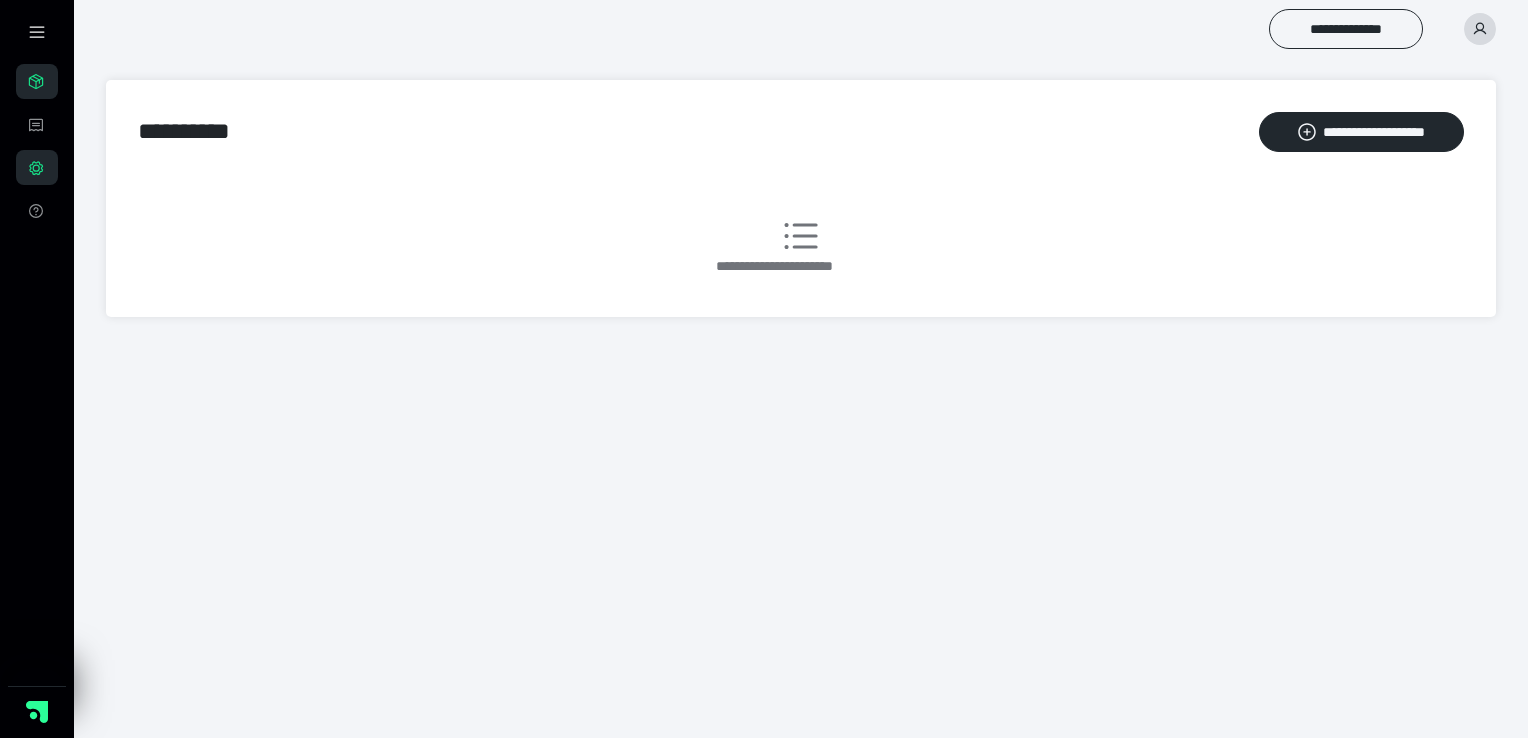 drag, startPoint x: 84, startPoint y: 91, endPoint x: 28, endPoint y: 78, distance: 57.48913 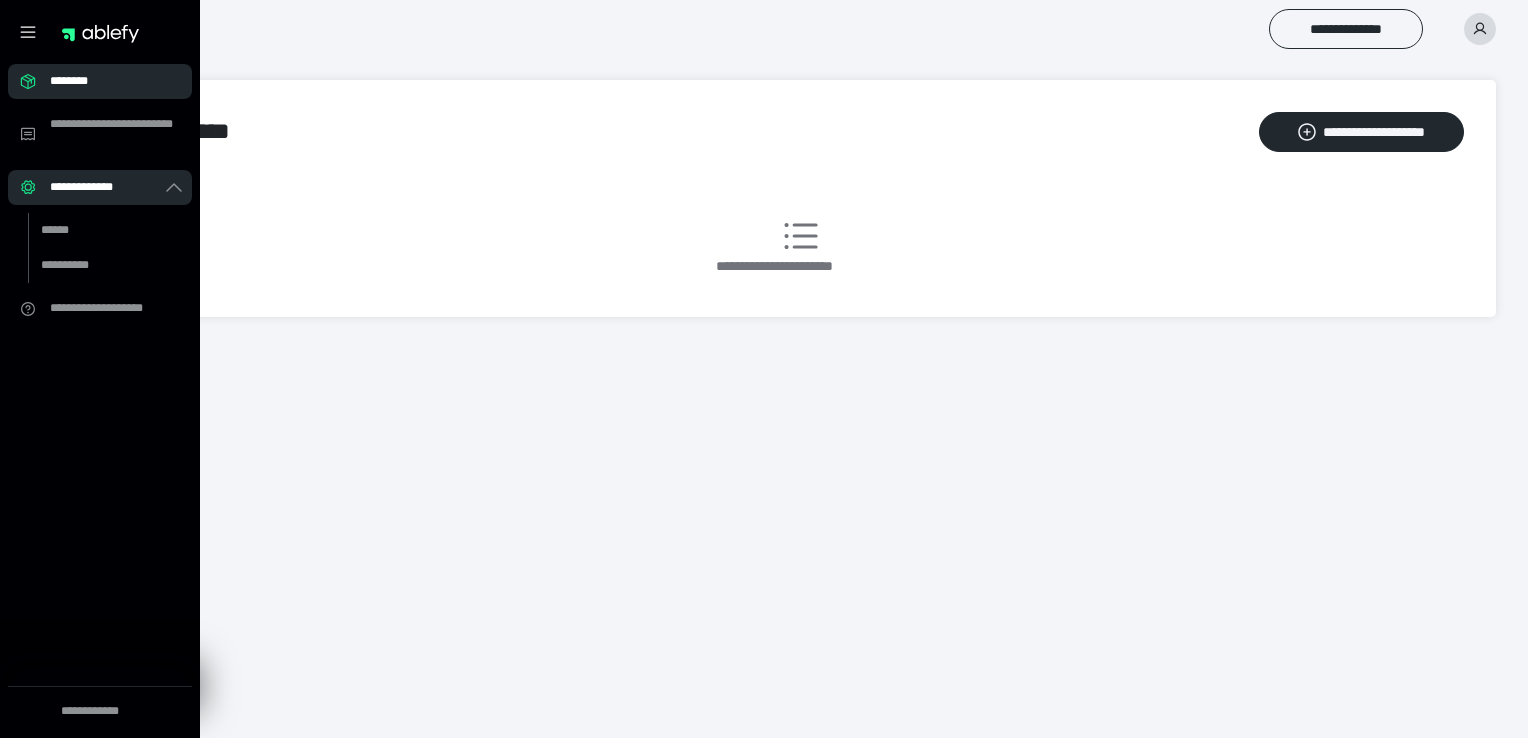 click on "********" at bounding box center [106, 81] 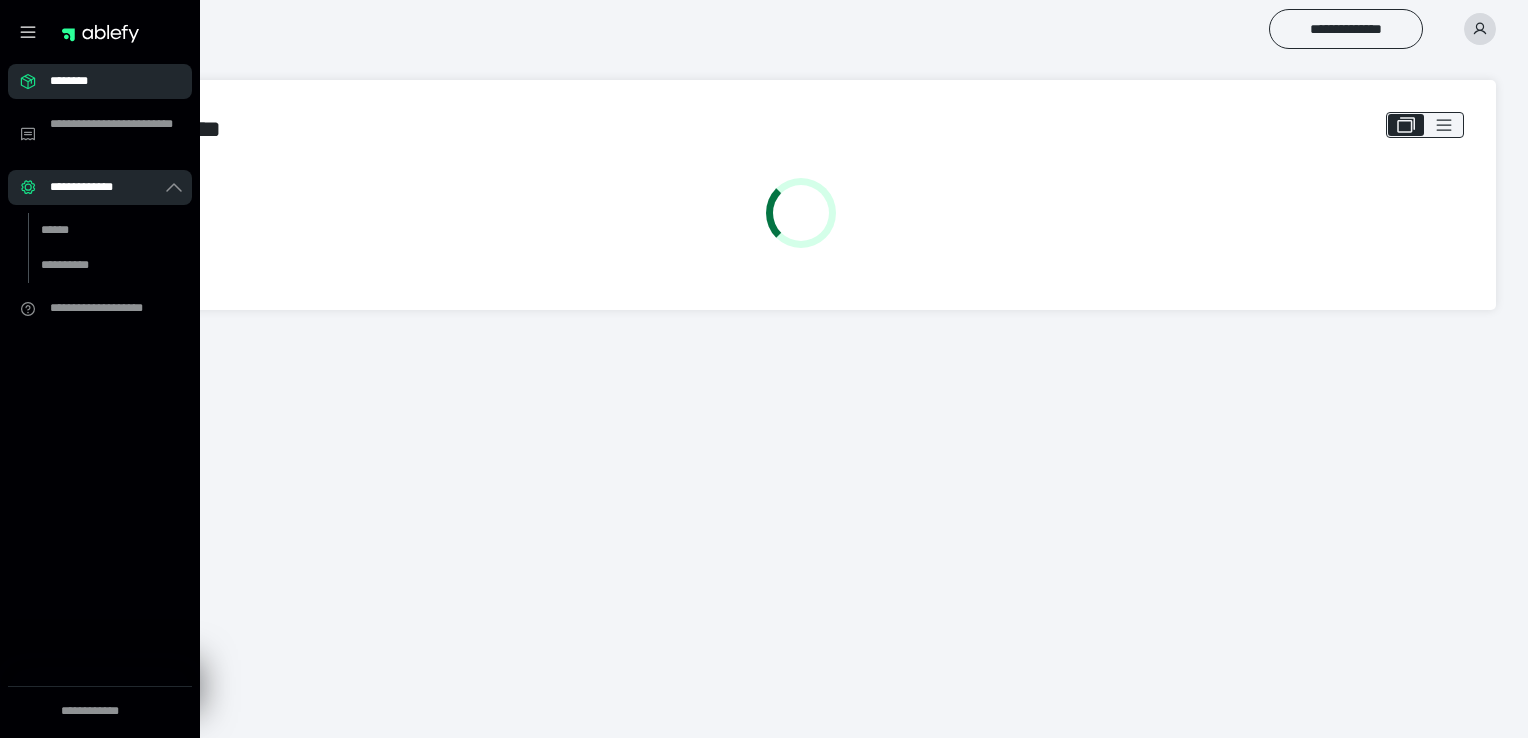 click on "********" at bounding box center [106, 81] 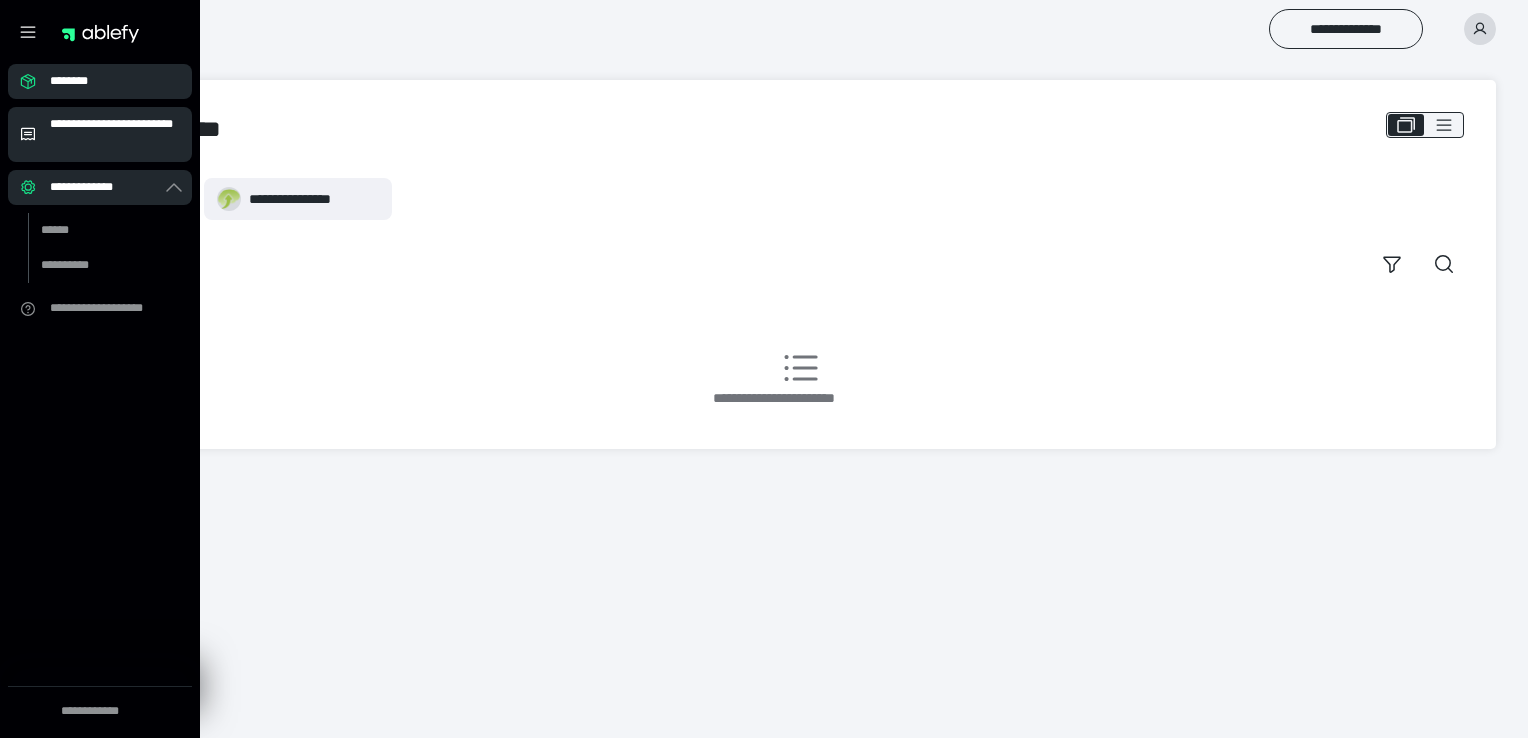 click on "**********" at bounding box center (115, 134) 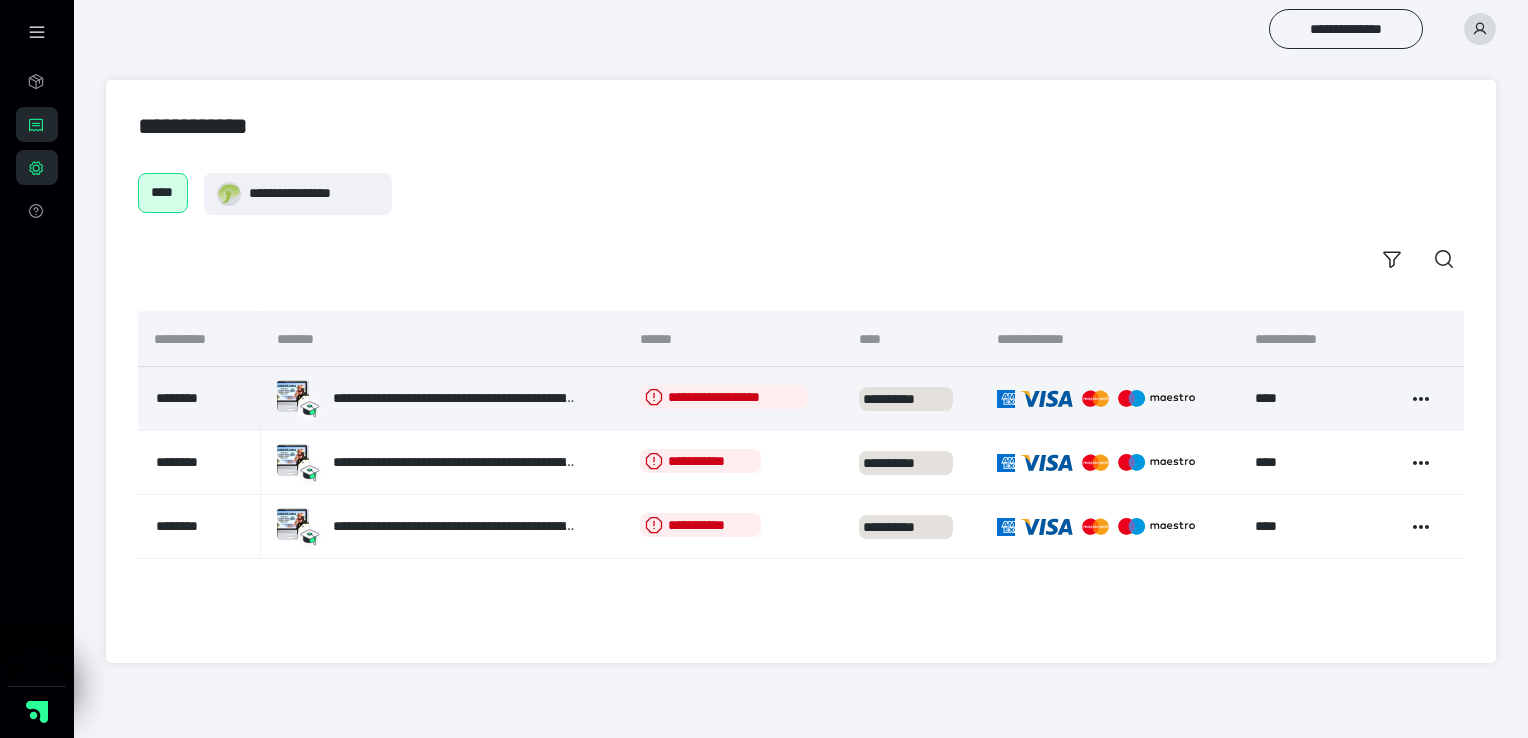 click at bounding box center (1108, 399) 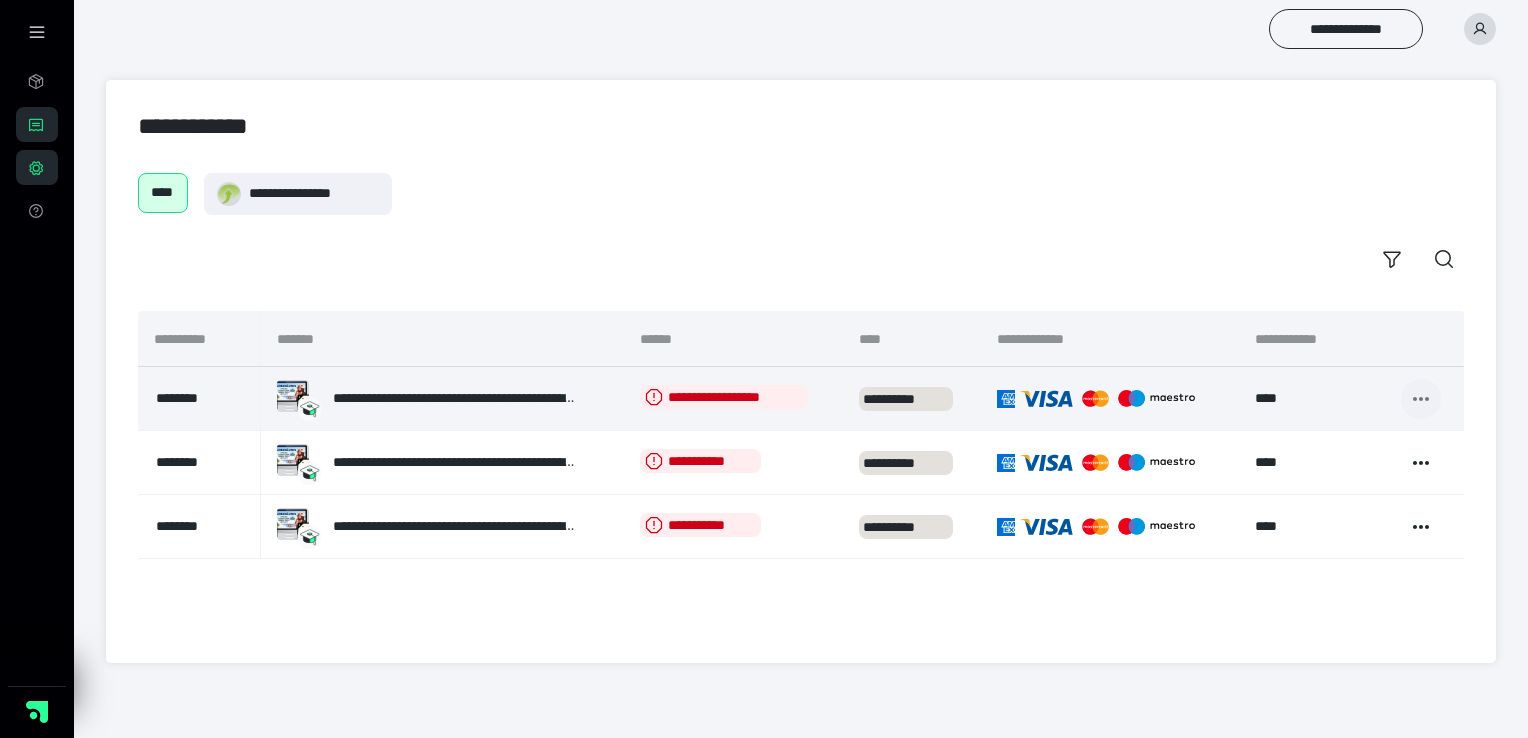 click at bounding box center (1421, 399) 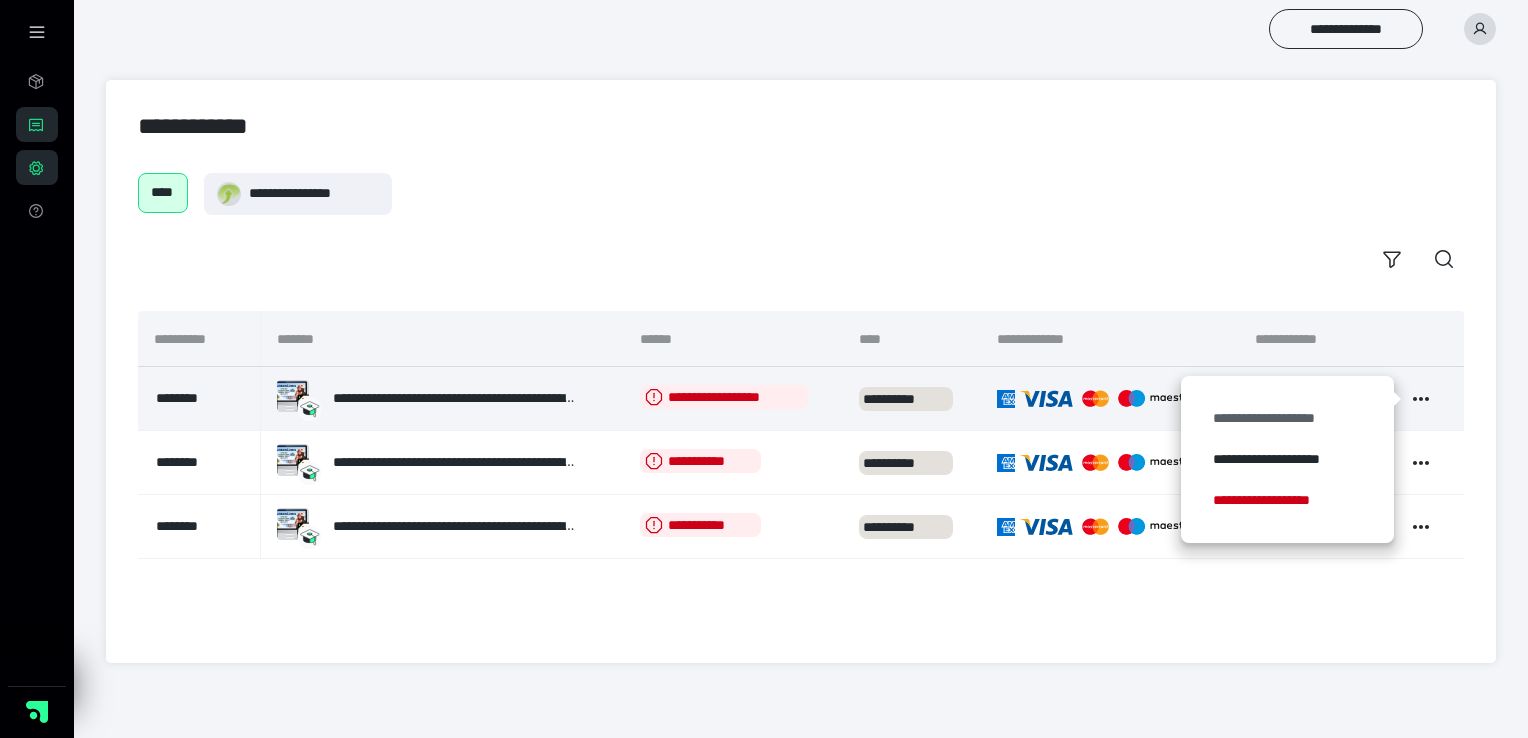 click on "**********" at bounding box center [1287, 418] 